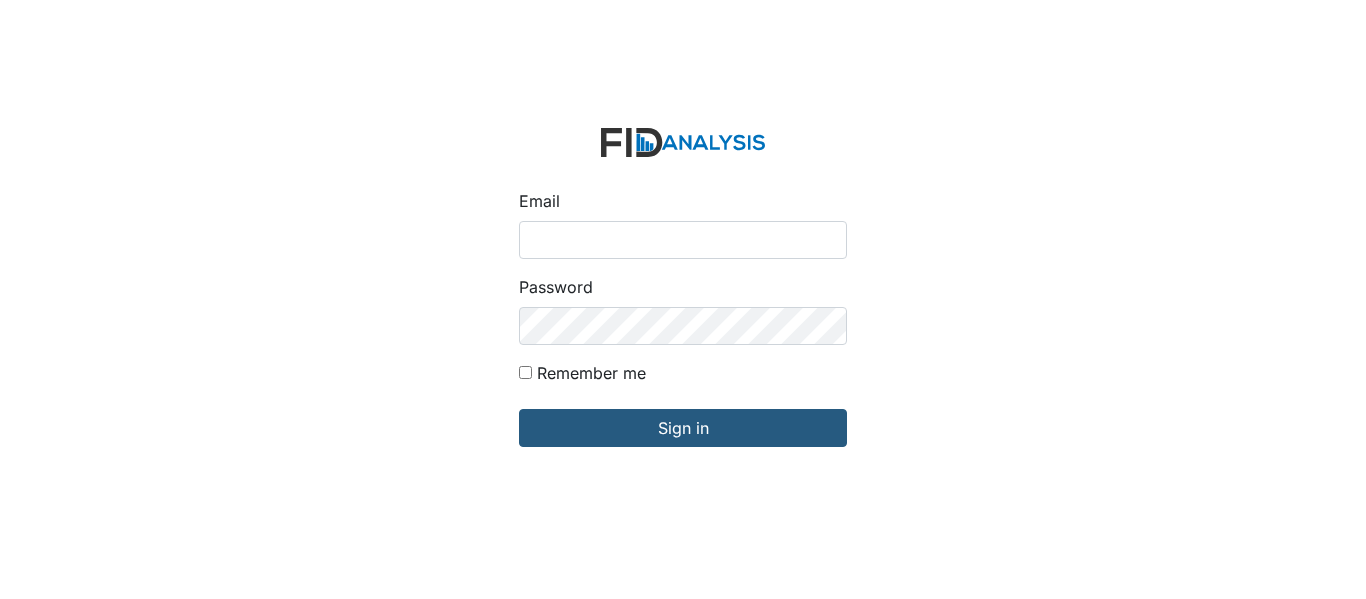 scroll, scrollTop: 0, scrollLeft: 0, axis: both 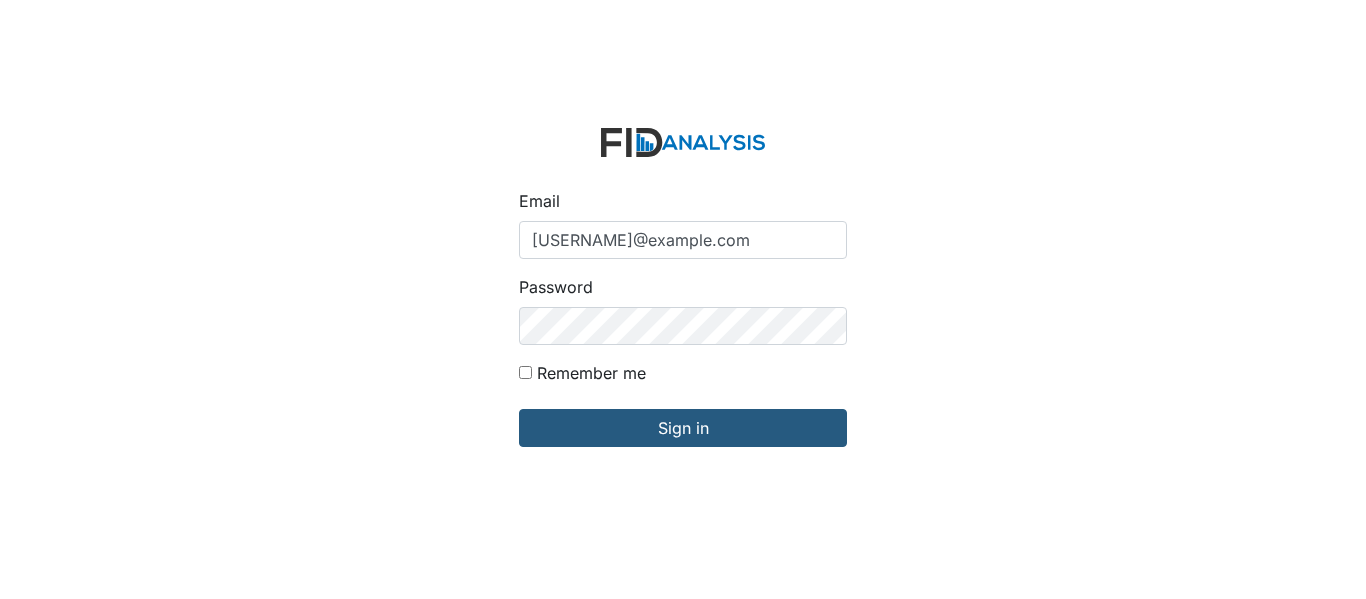 click on "Remember me" at bounding box center [525, 372] 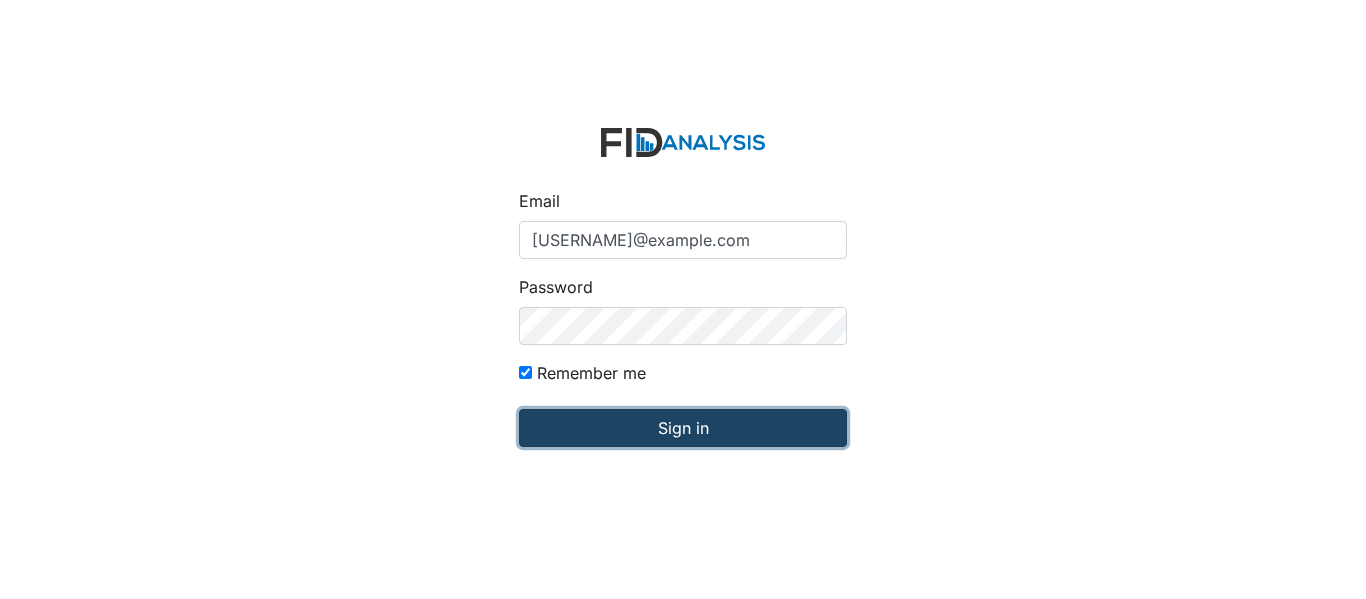 click on "Sign in" at bounding box center [683, 428] 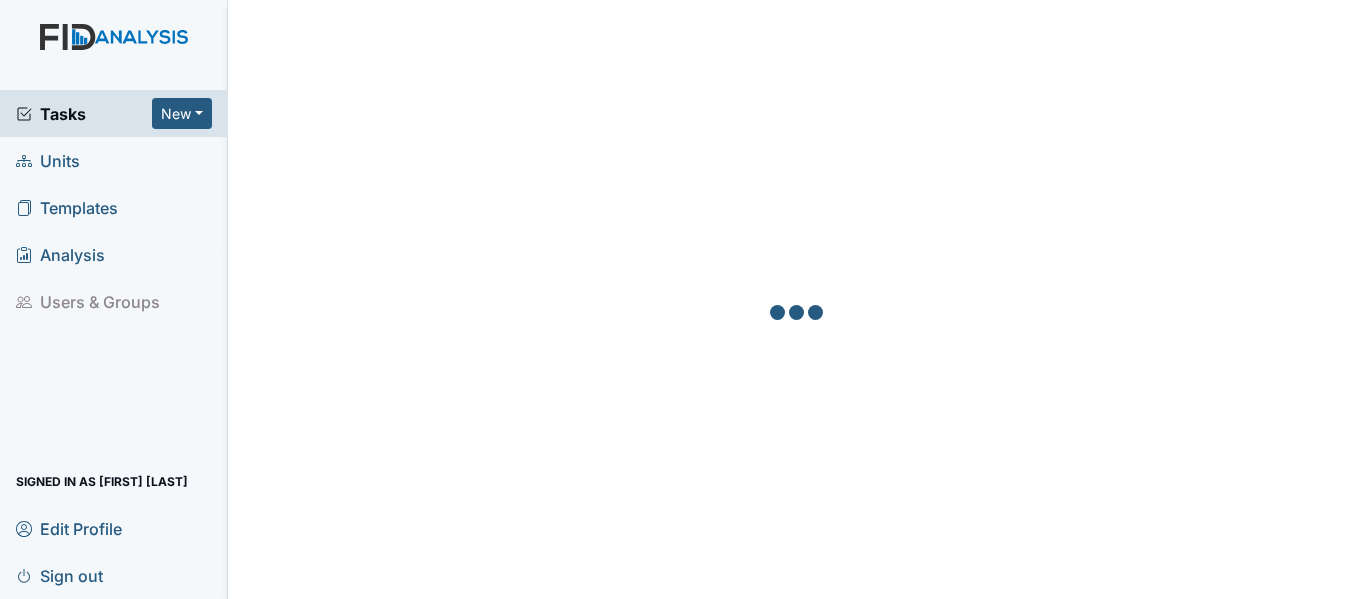 scroll, scrollTop: 0, scrollLeft: 0, axis: both 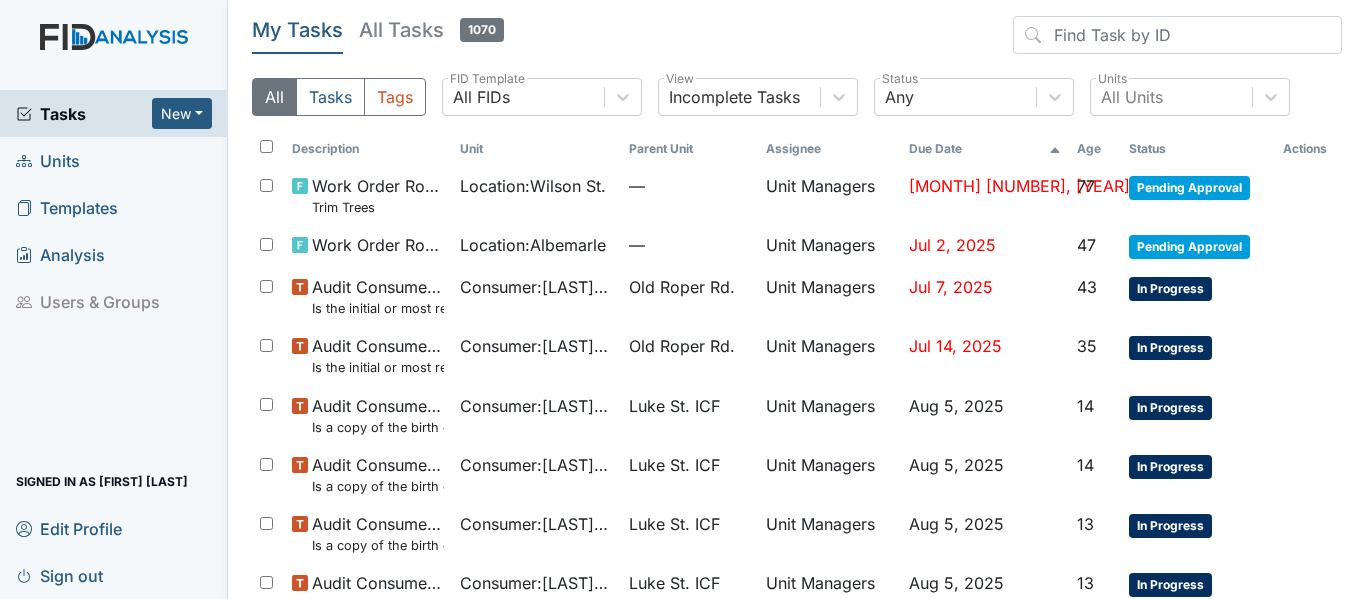 click on "Units" at bounding box center (48, 160) 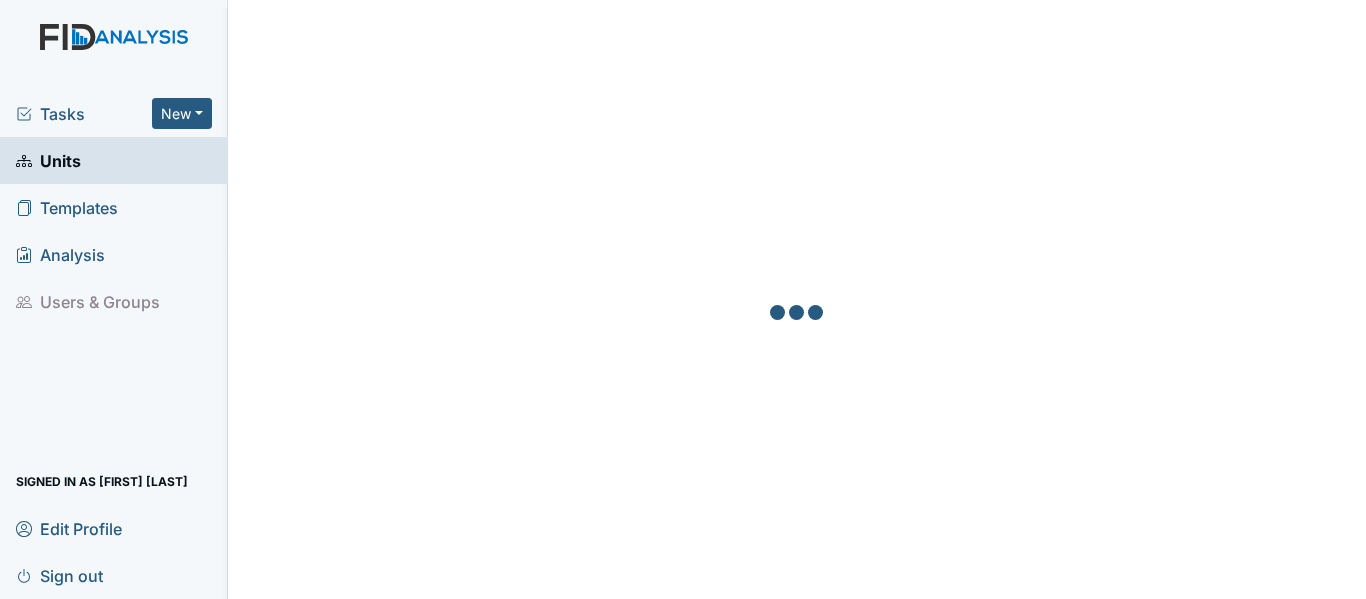 scroll, scrollTop: 0, scrollLeft: 0, axis: both 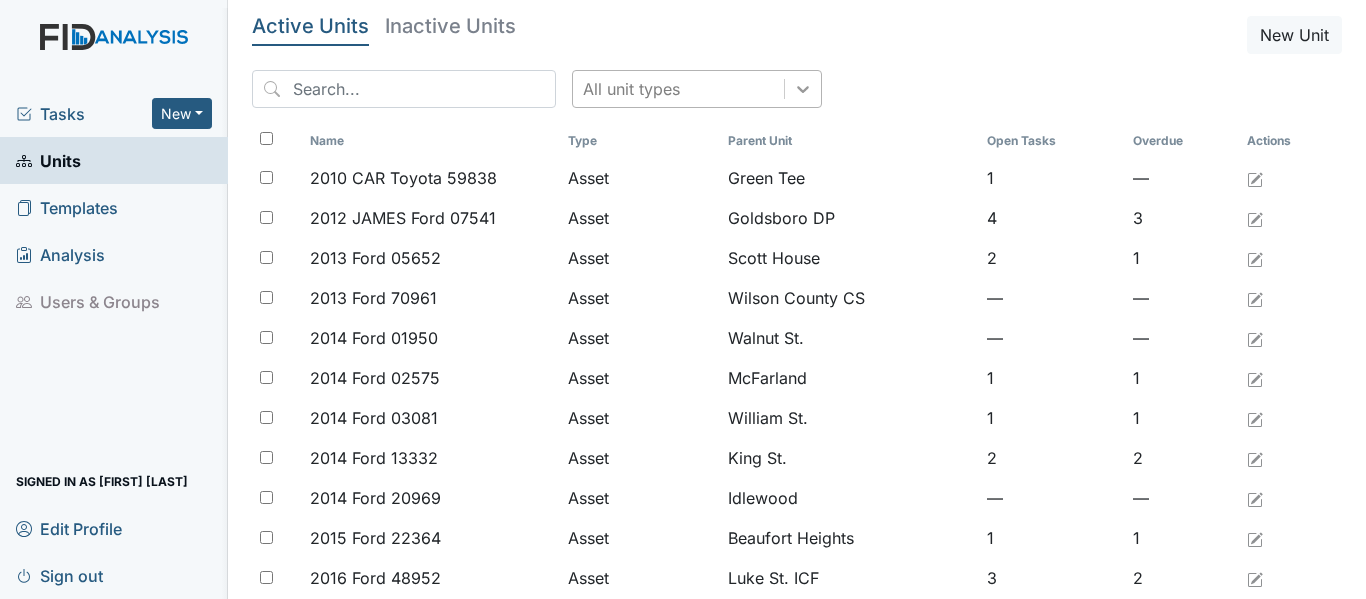 click at bounding box center [803, 89] 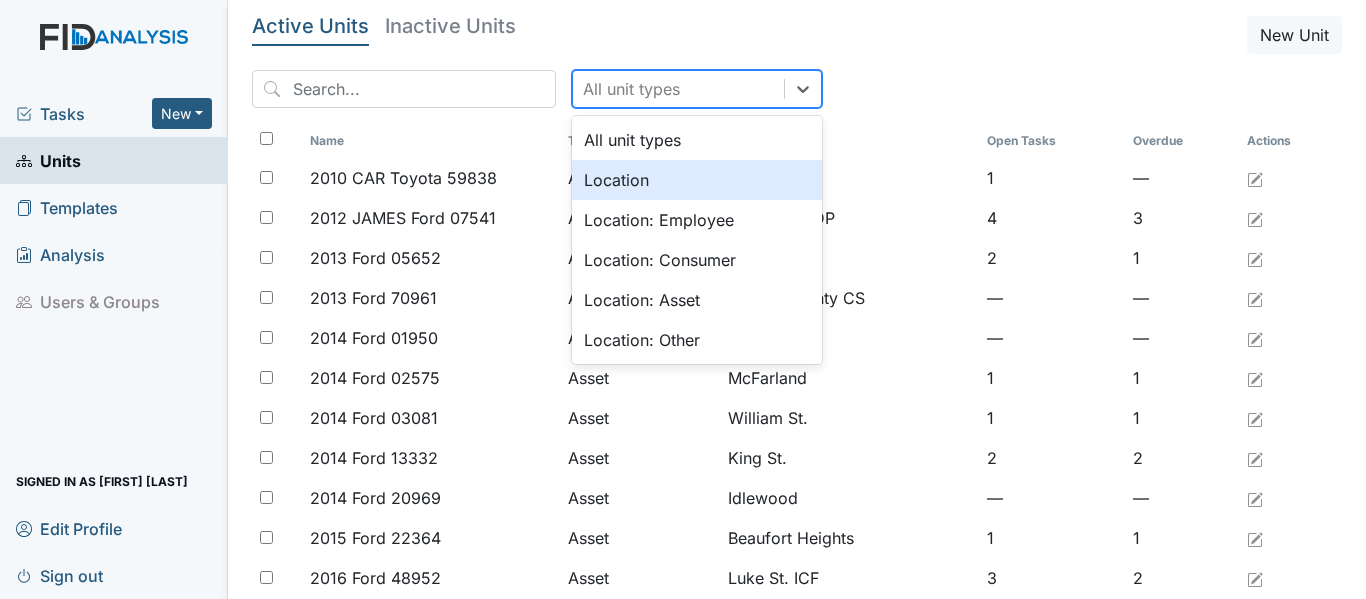 click on "Location" at bounding box center (697, 180) 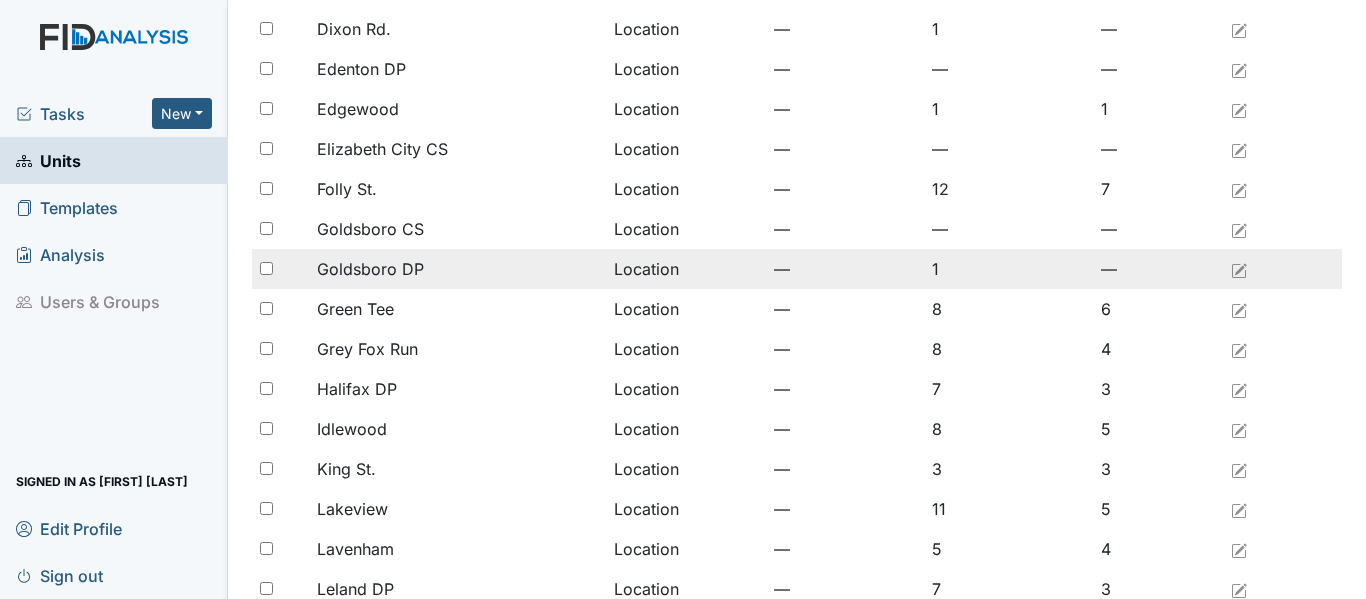 scroll, scrollTop: 900, scrollLeft: 0, axis: vertical 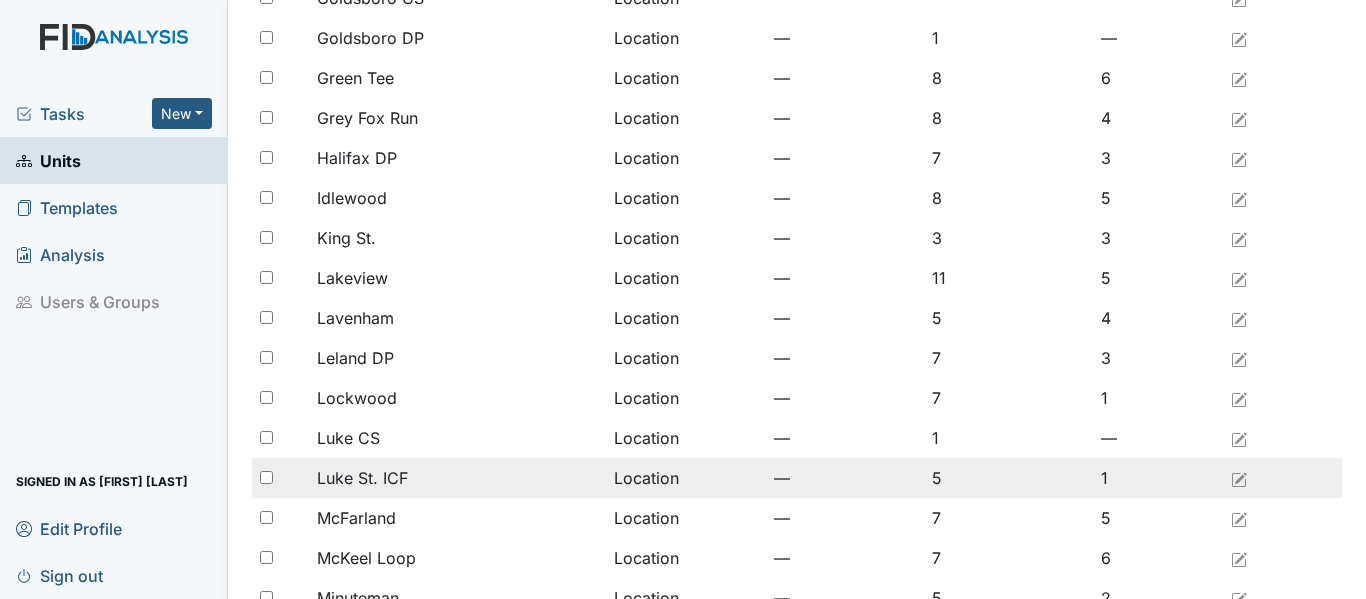 click on "Luke St. ICF" at bounding box center (362, 478) 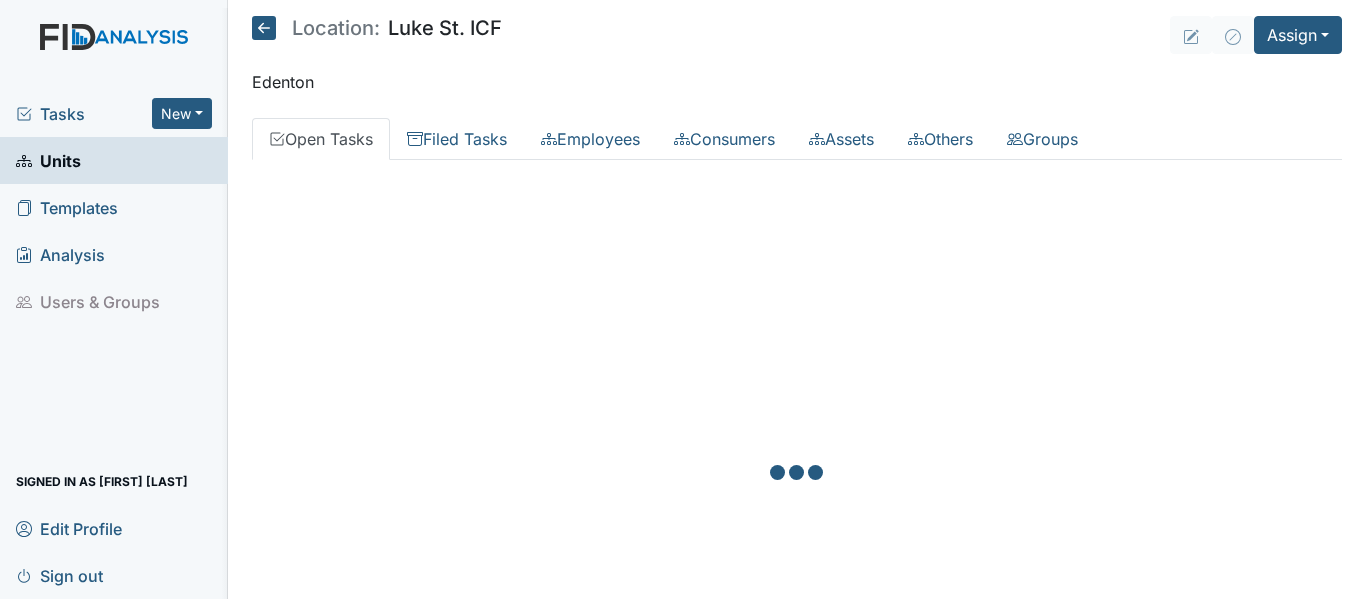 scroll, scrollTop: 0, scrollLeft: 0, axis: both 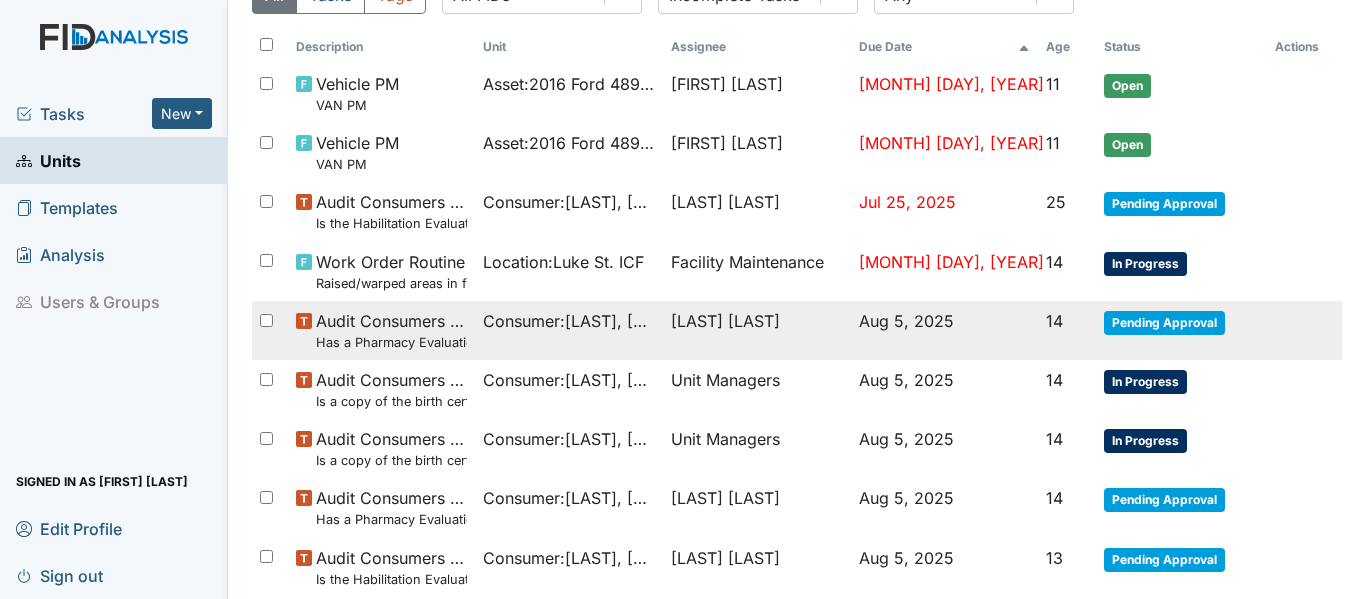 click on "Audit Consumers Charts Has a Pharmacy Evaluation been completed quarterly?" at bounding box center (382, 330) 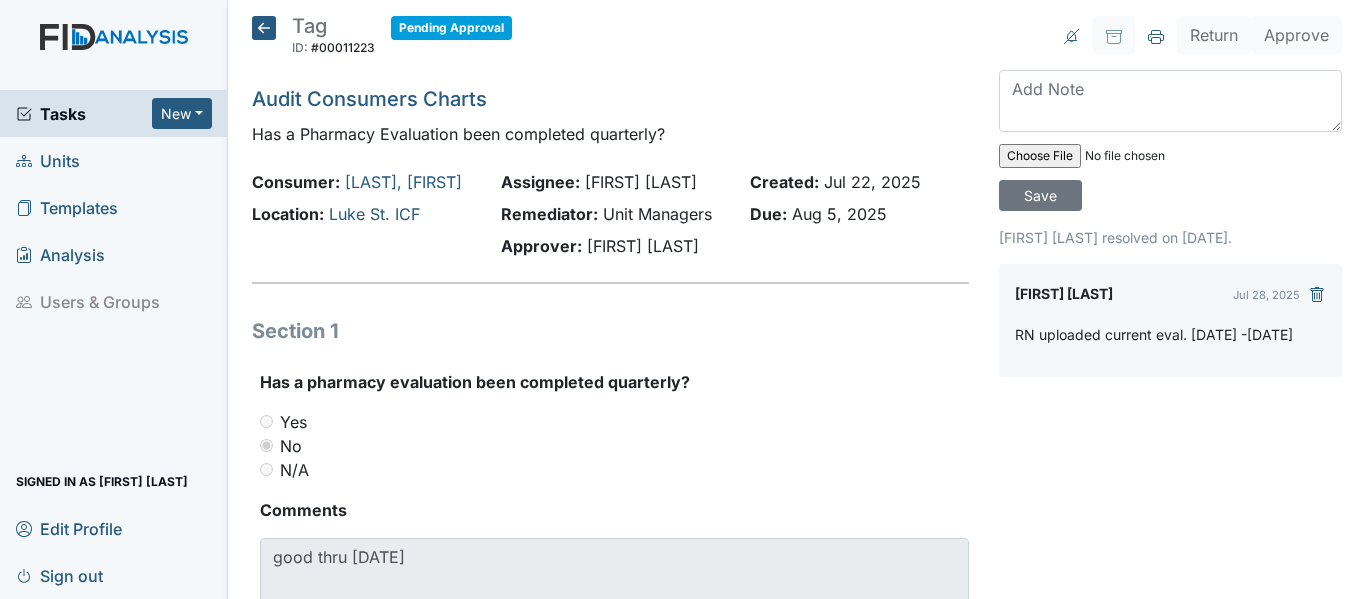 scroll, scrollTop: 0, scrollLeft: 0, axis: both 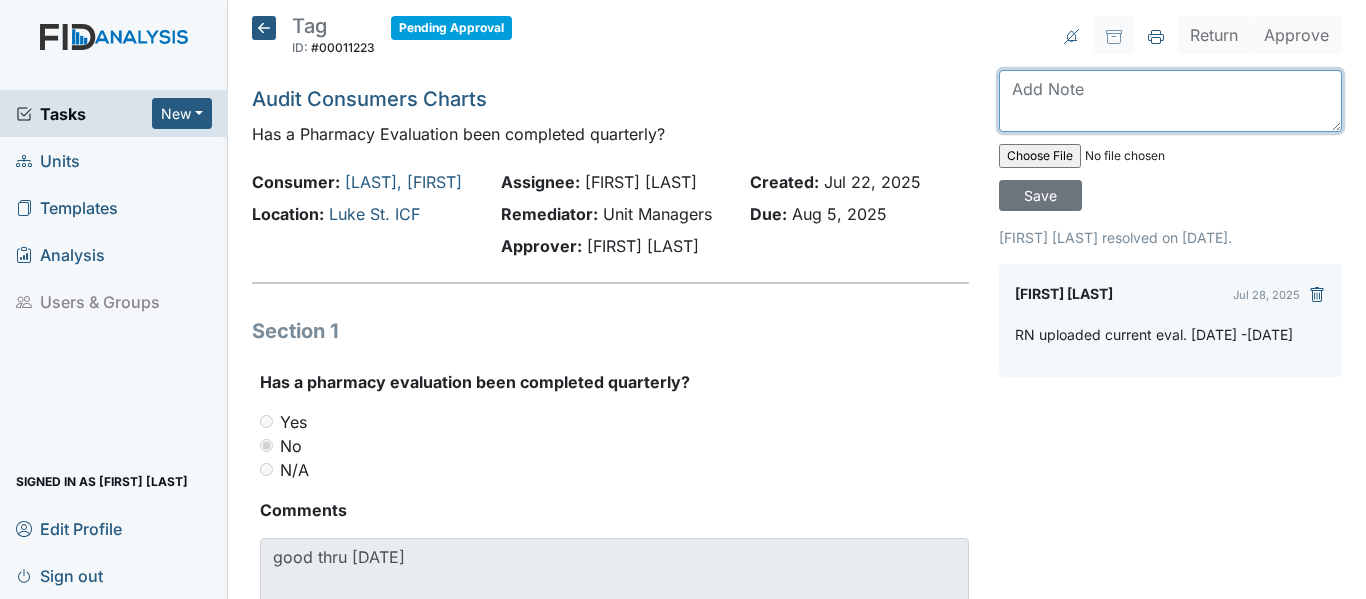 click at bounding box center (1170, 101) 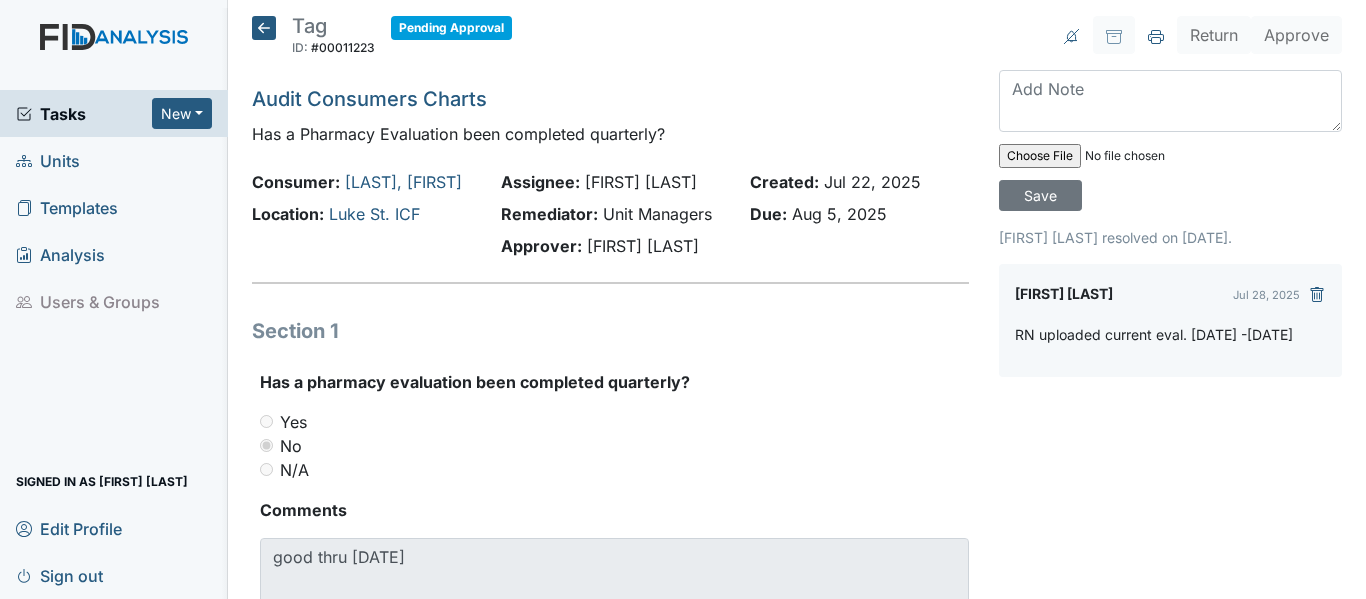 click at bounding box center (1135, 156) 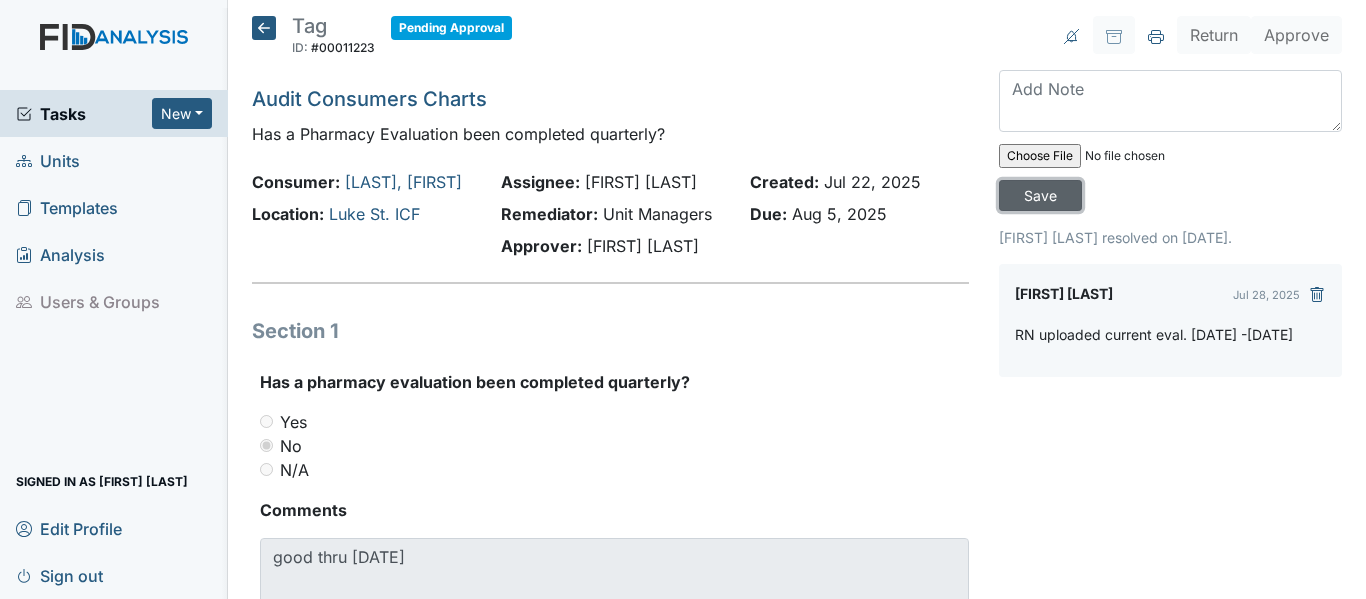 click on "Save" at bounding box center (1040, 195) 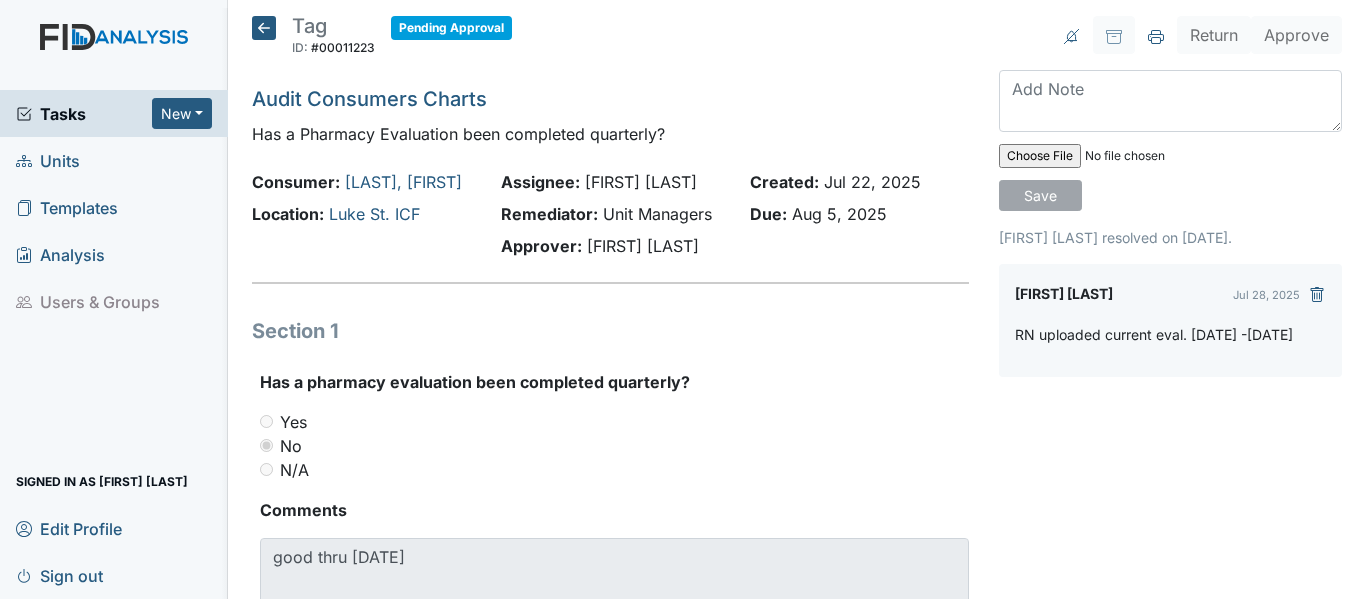 type 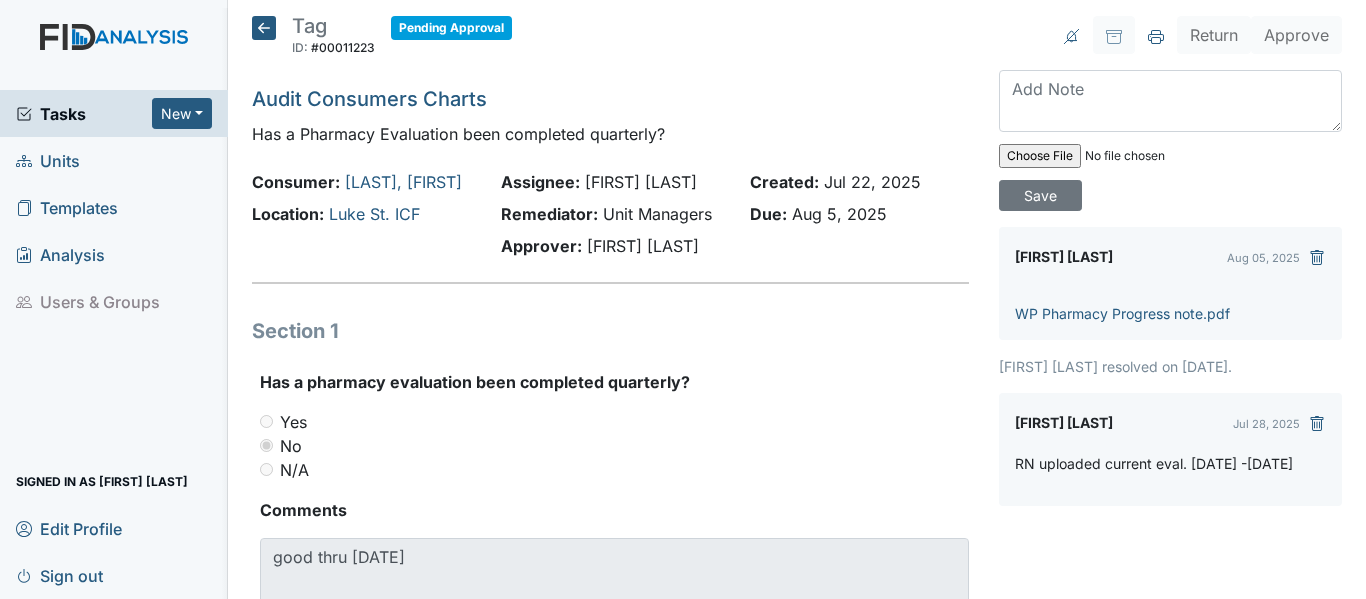 click 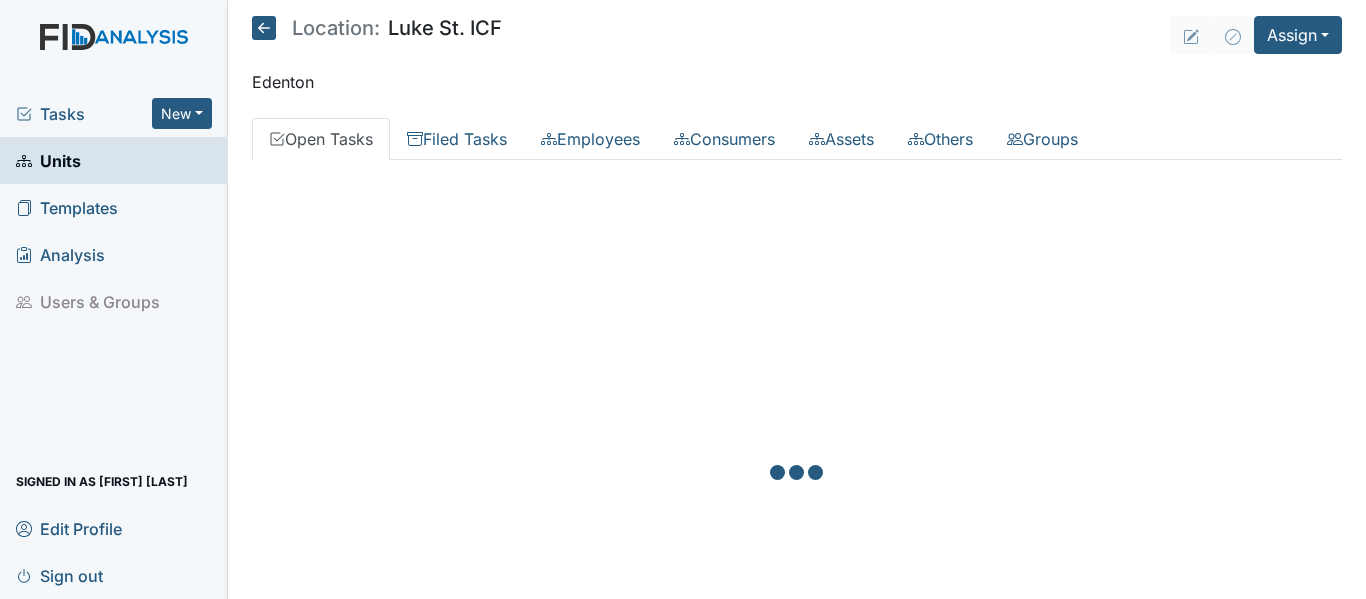 scroll, scrollTop: 0, scrollLeft: 0, axis: both 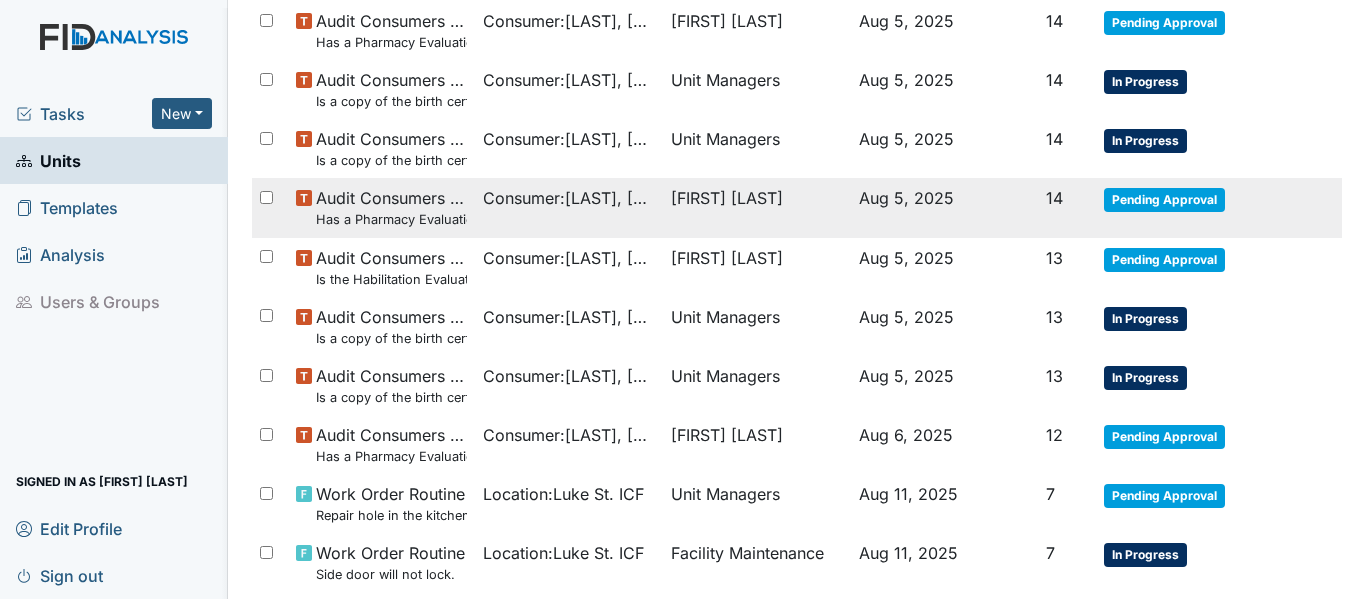 click on "Consumer : [LAST], [FIRST]" at bounding box center (569, 198) 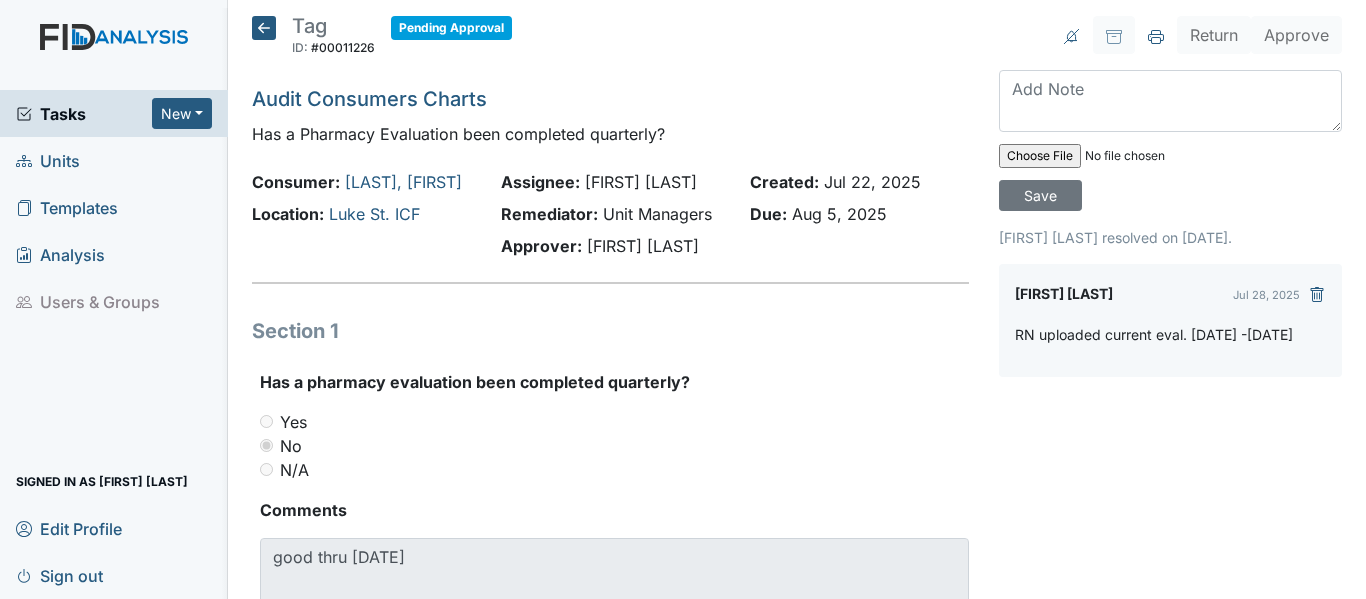 scroll, scrollTop: 0, scrollLeft: 0, axis: both 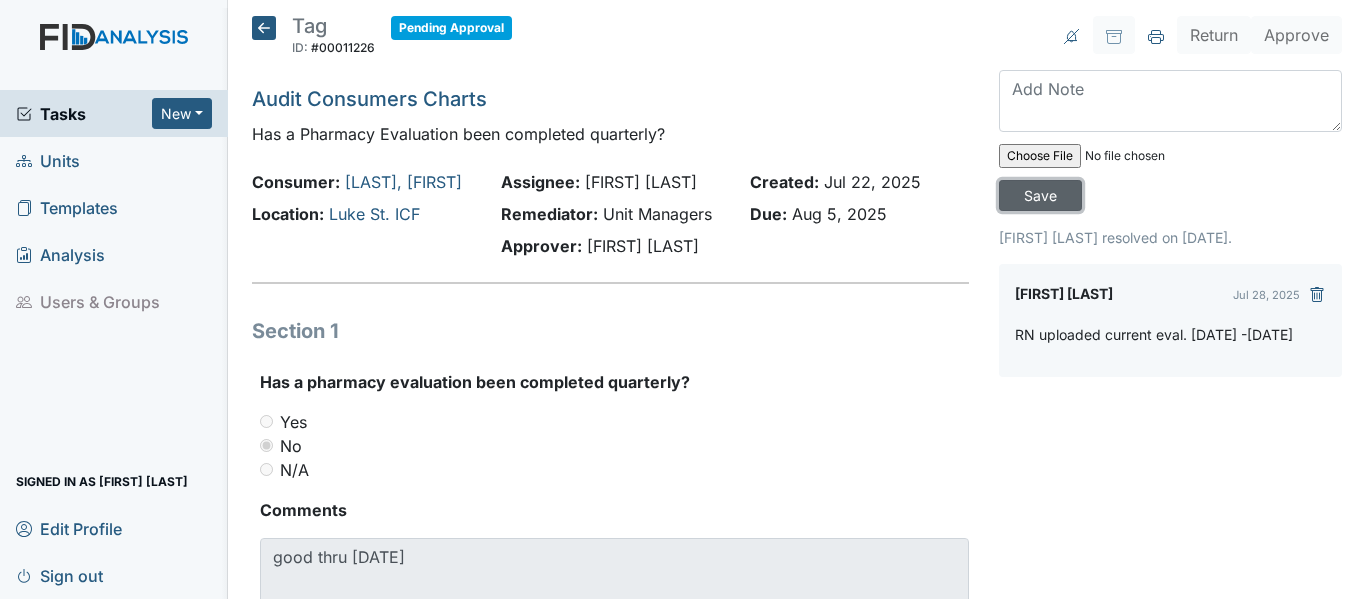 click on "Save" at bounding box center (1040, 195) 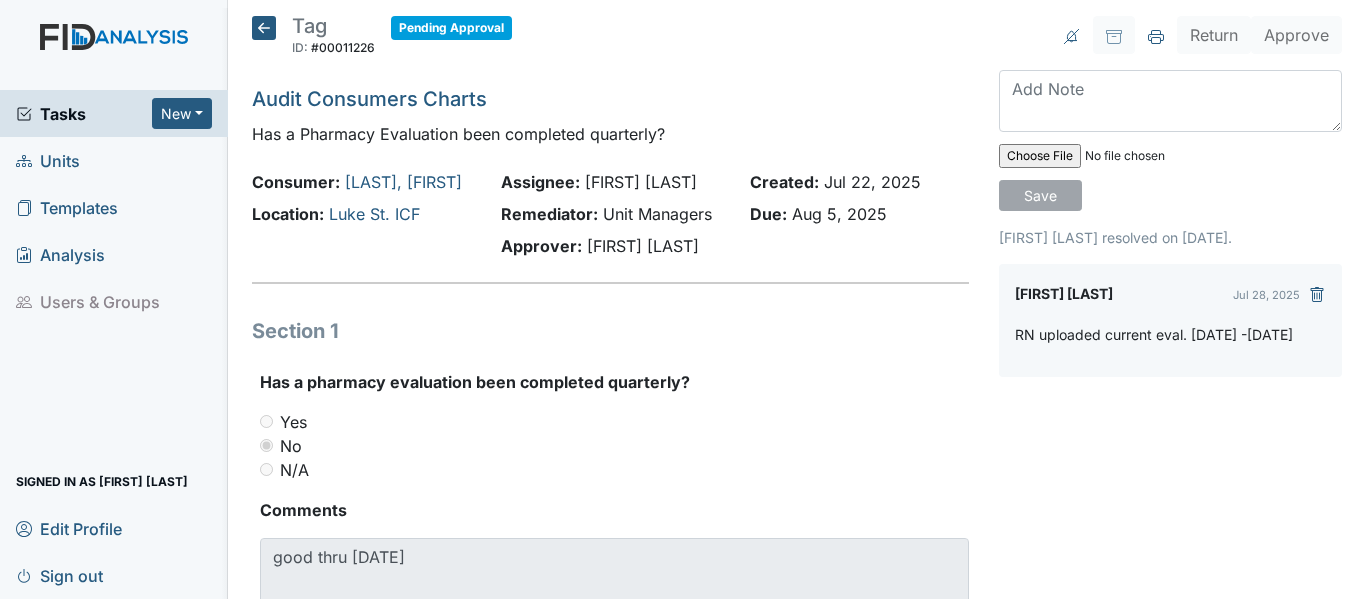 type 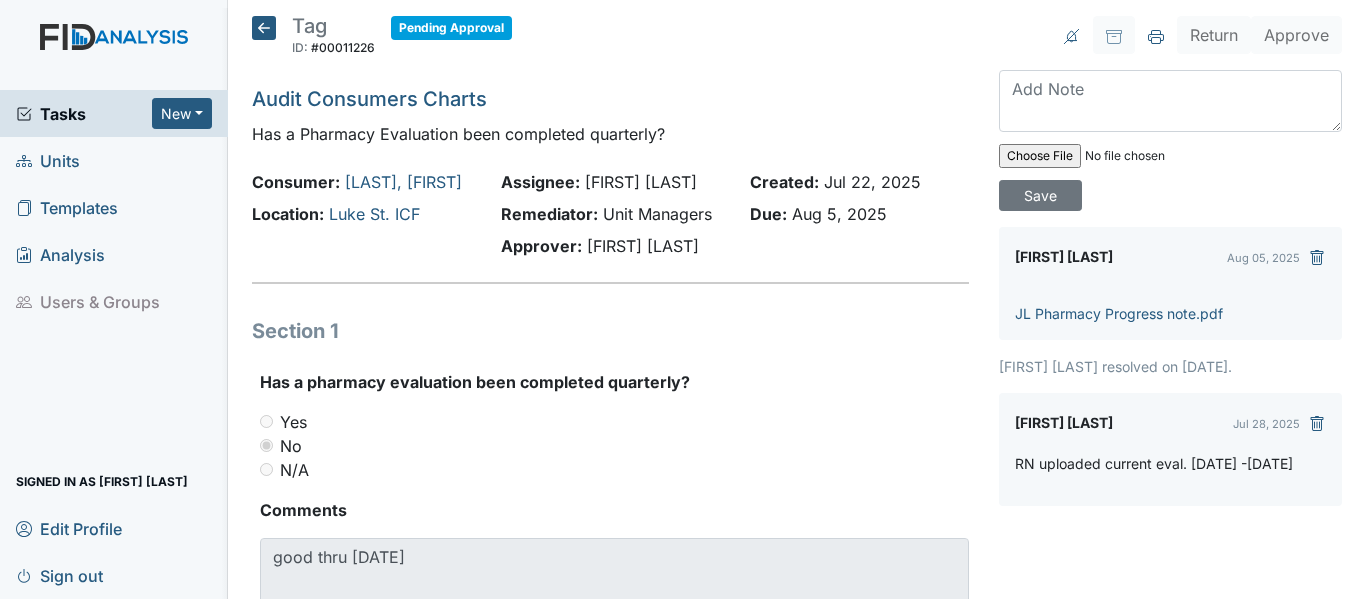 click 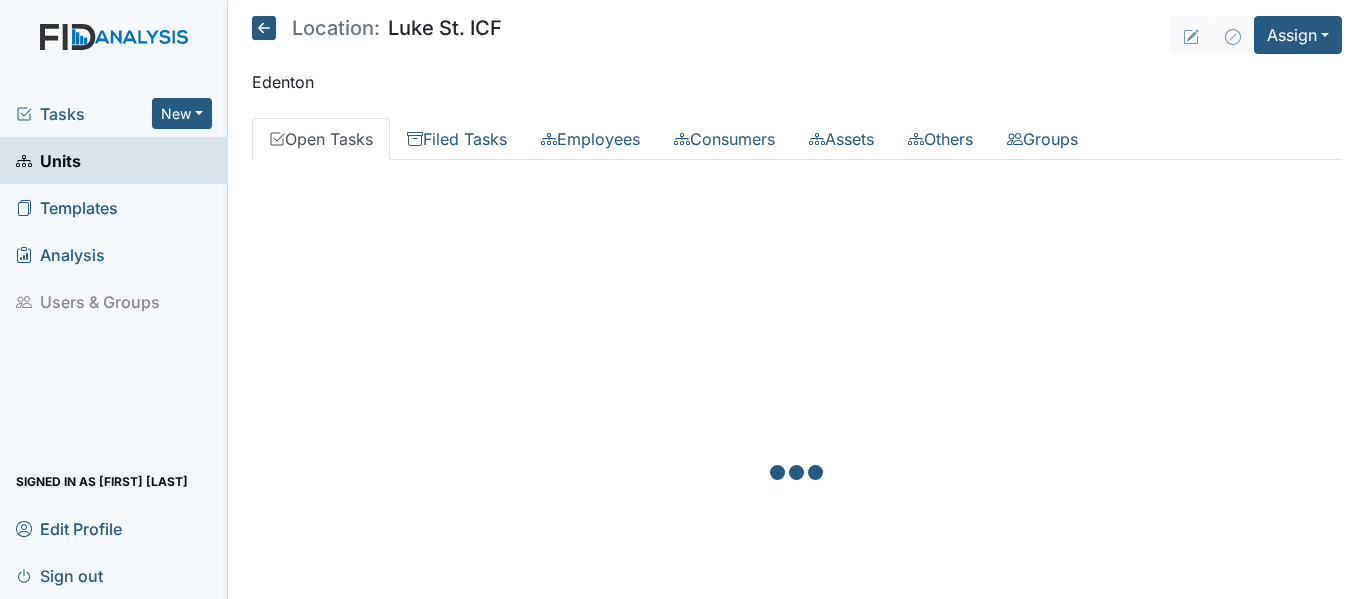 scroll, scrollTop: 0, scrollLeft: 0, axis: both 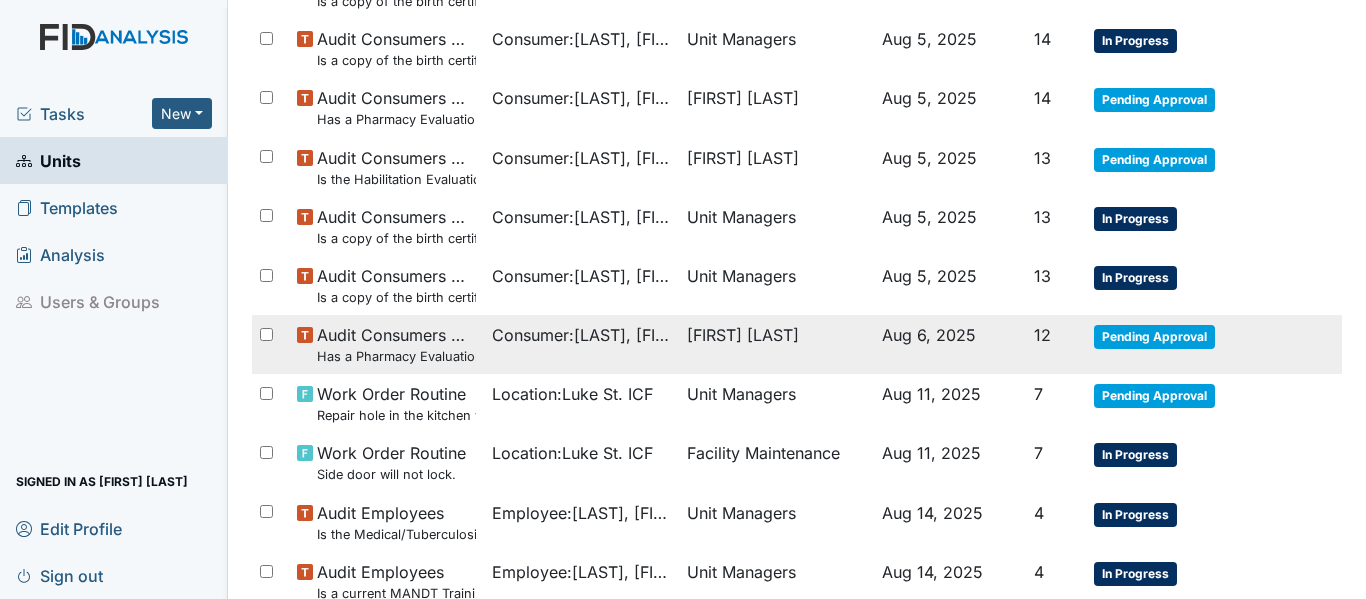 click on "Has a Pharmacy Evaluation been completed quarterly?" at bounding box center (396, 356) 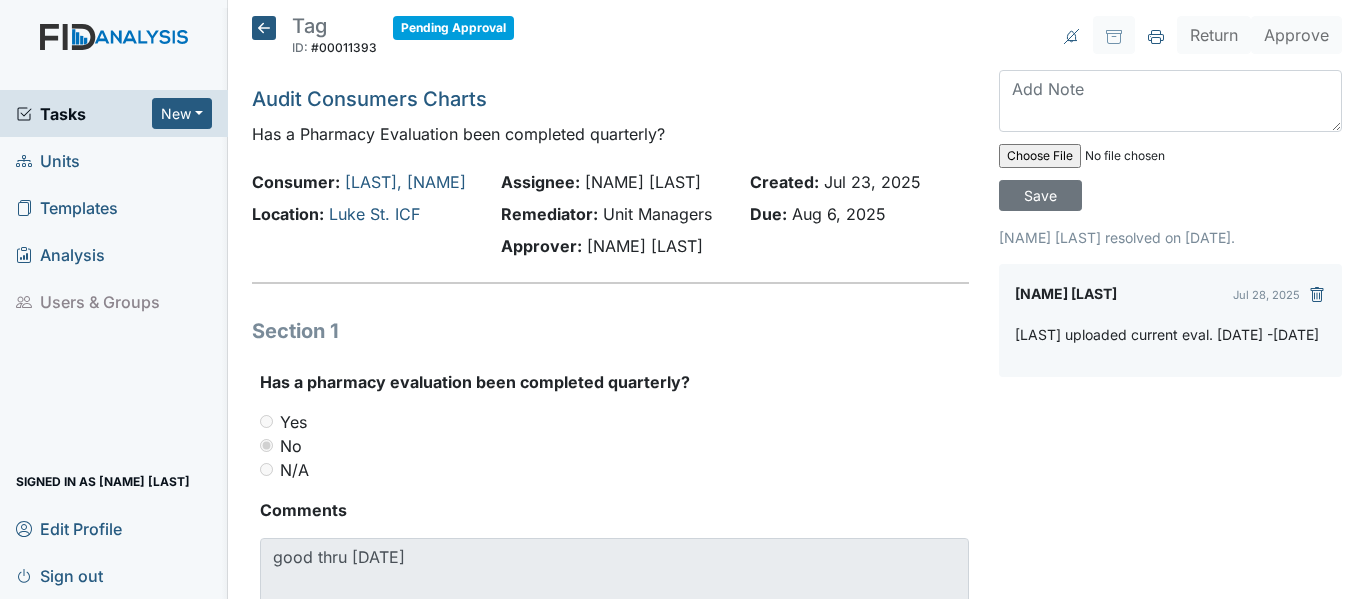 scroll, scrollTop: 0, scrollLeft: 0, axis: both 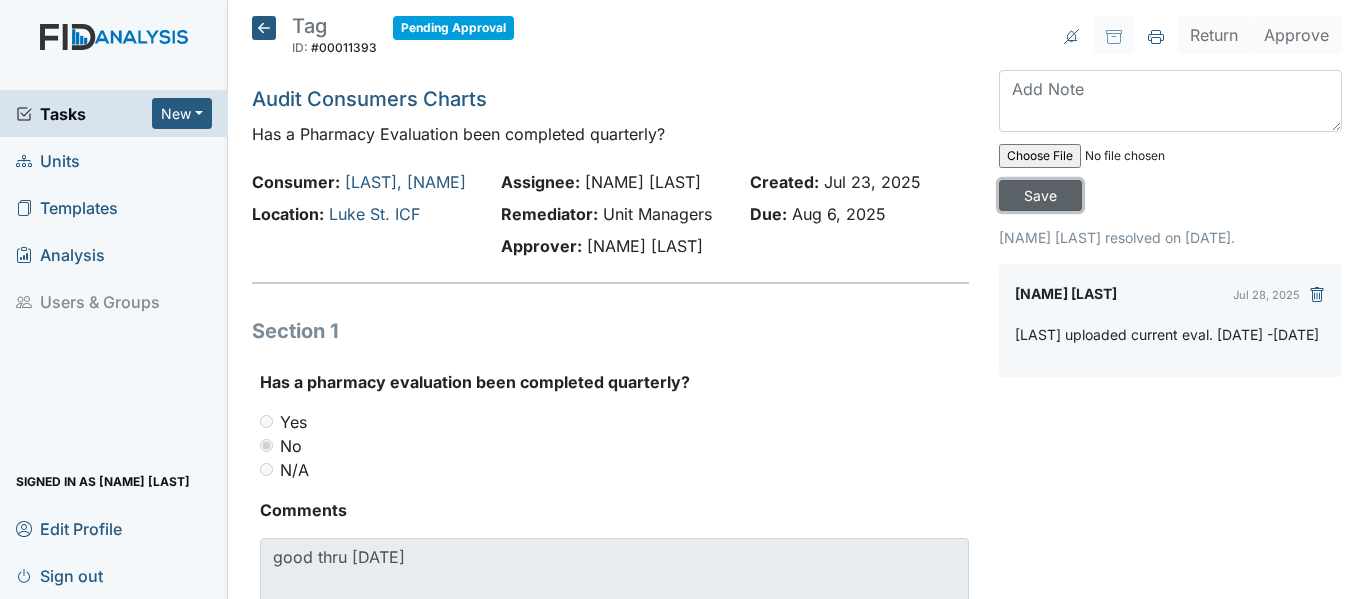 click on "Save" at bounding box center (1040, 195) 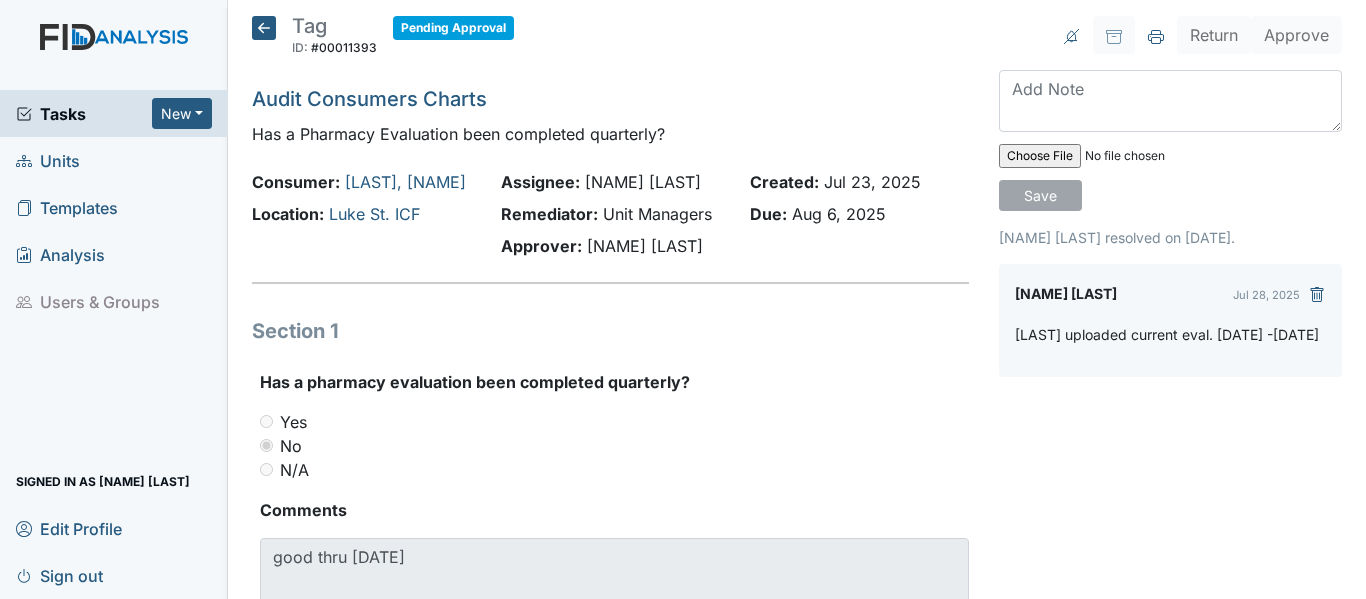 type 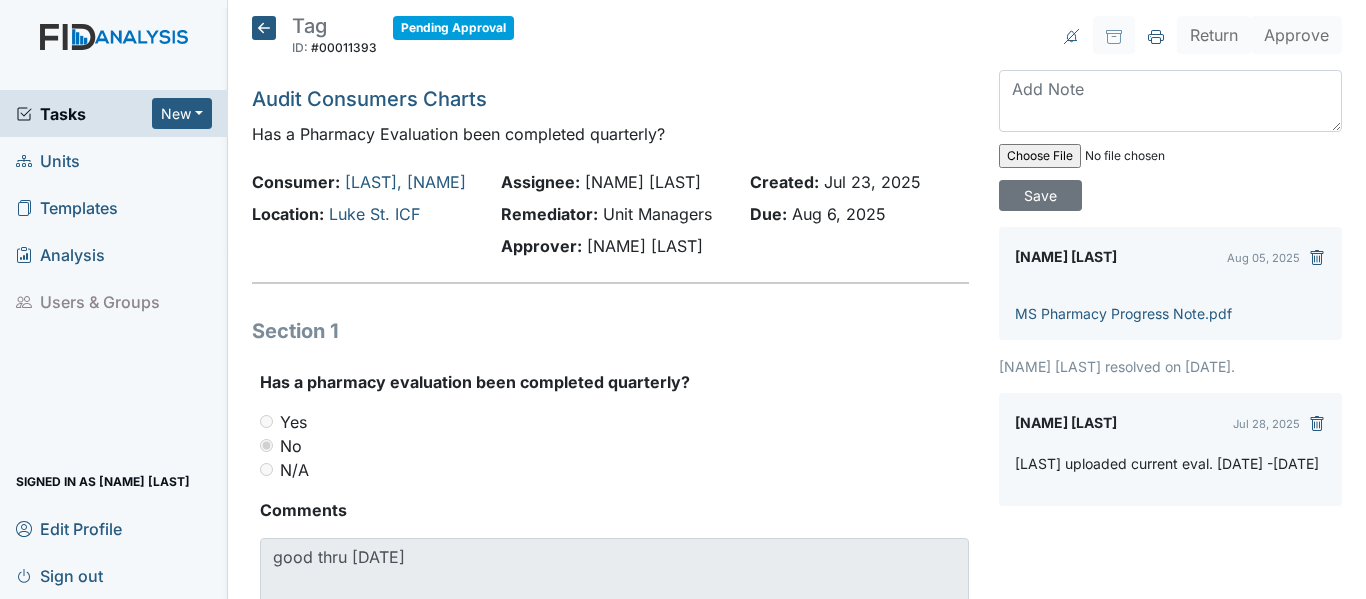 click 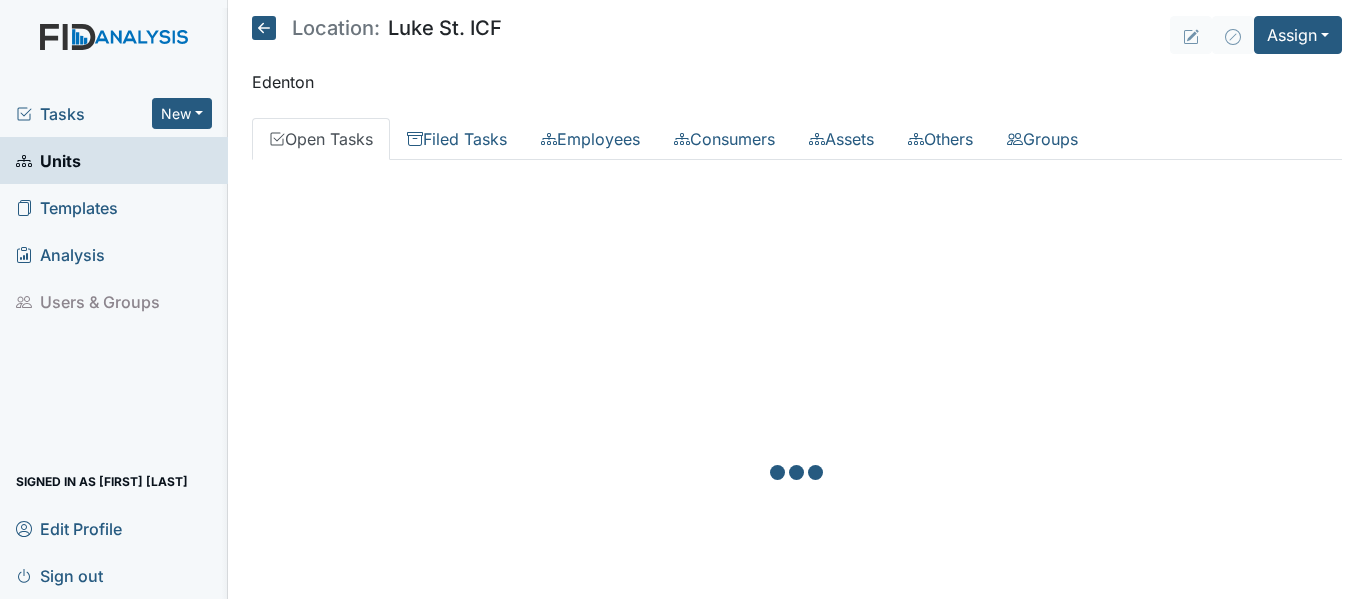 scroll, scrollTop: 0, scrollLeft: 0, axis: both 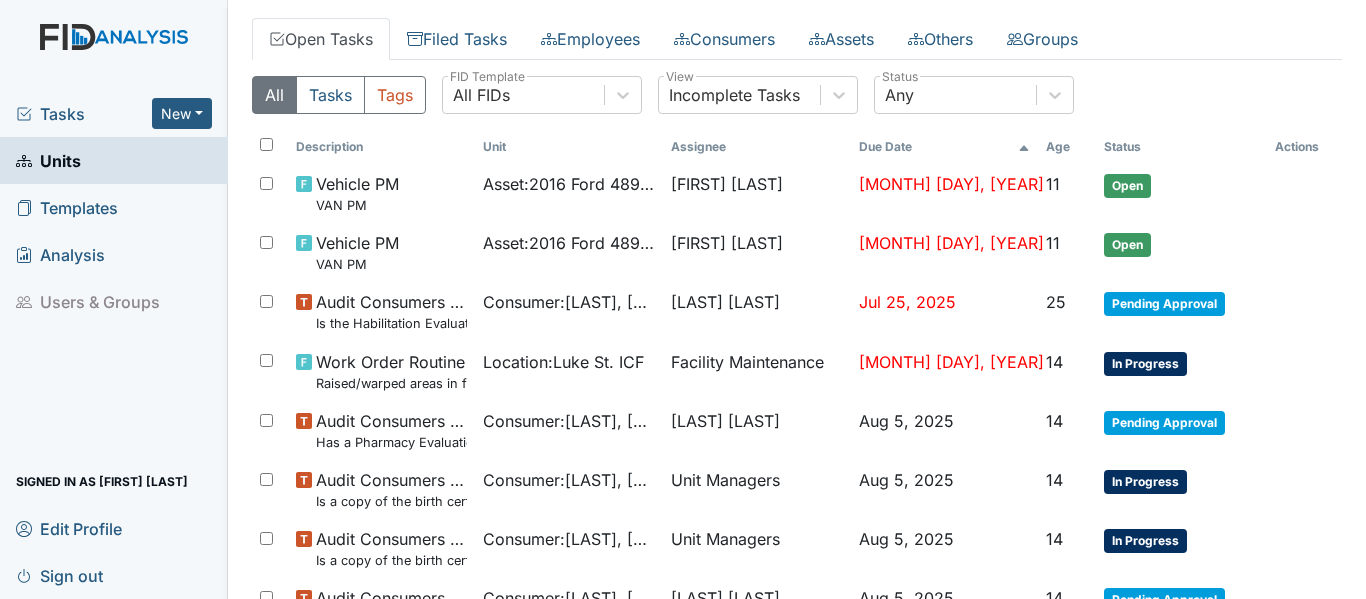 click on "Tasks" at bounding box center (84, 114) 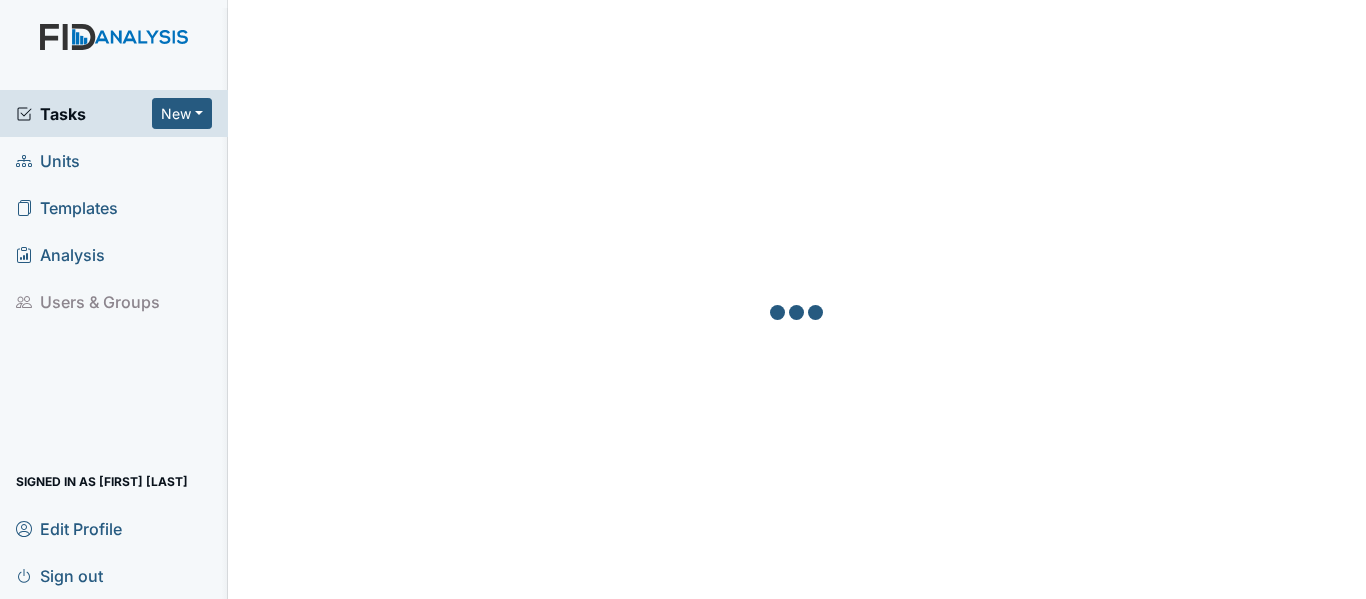 scroll, scrollTop: 0, scrollLeft: 0, axis: both 